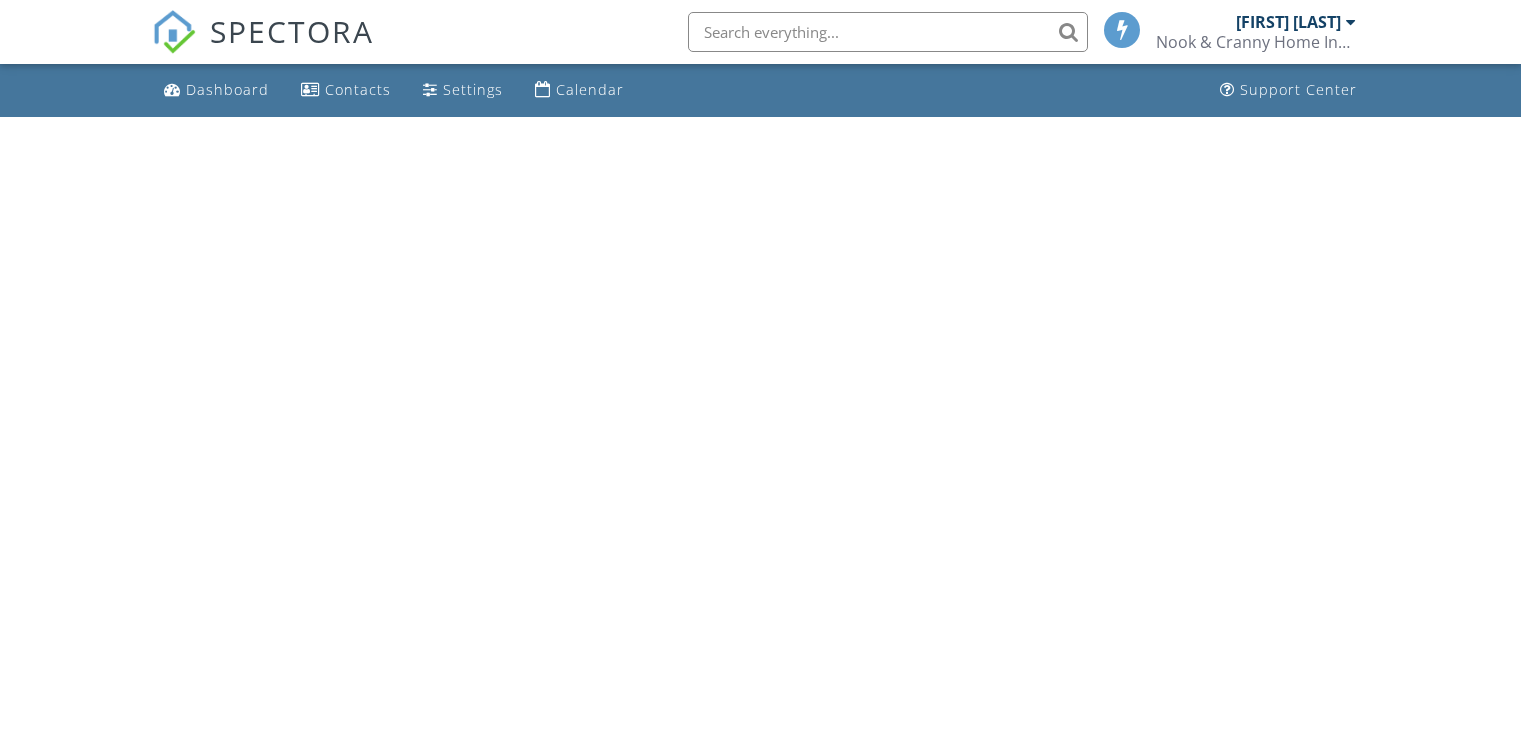scroll, scrollTop: 0, scrollLeft: 0, axis: both 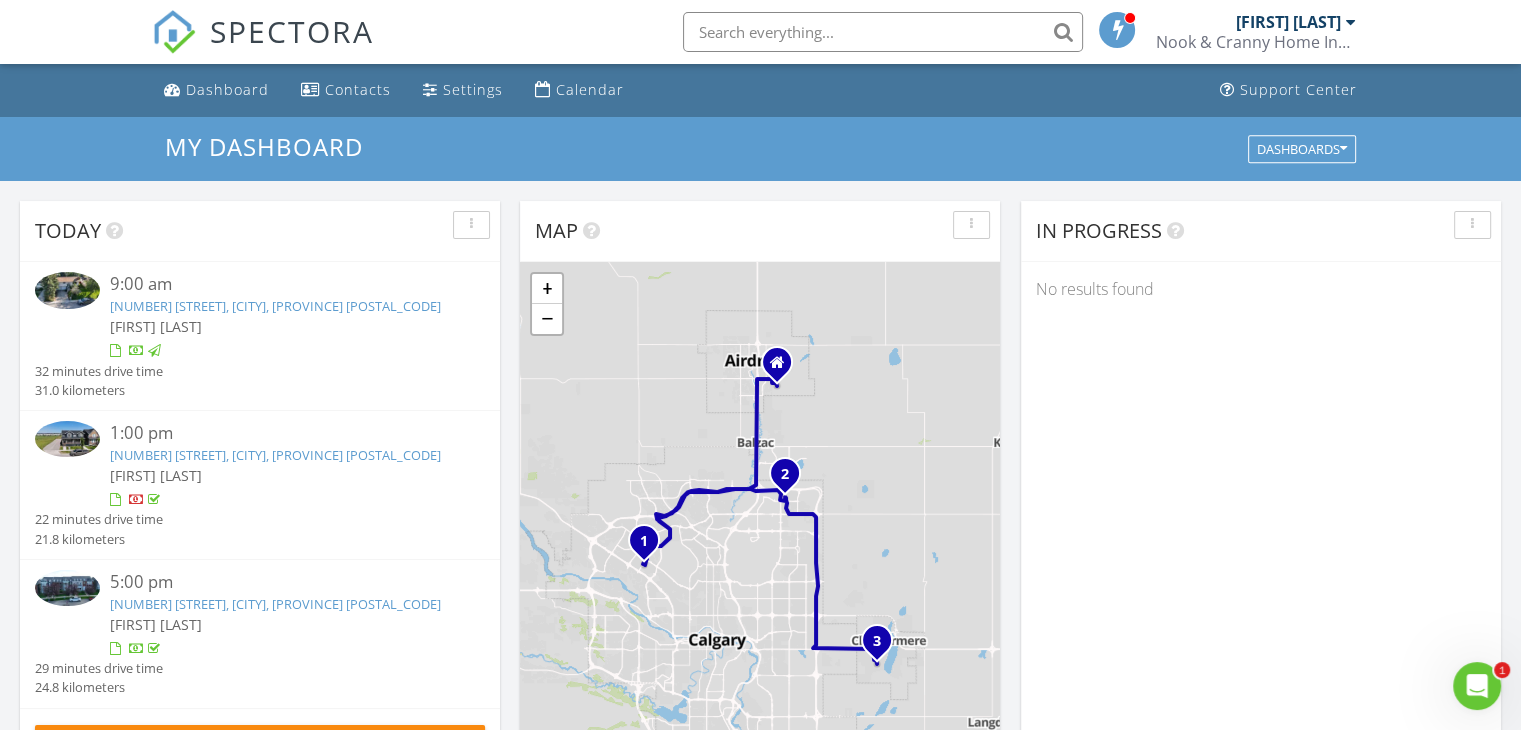 click on "5040 Dalhart Rd NW, Calgary, AB T3A 1V8" at bounding box center (275, 306) 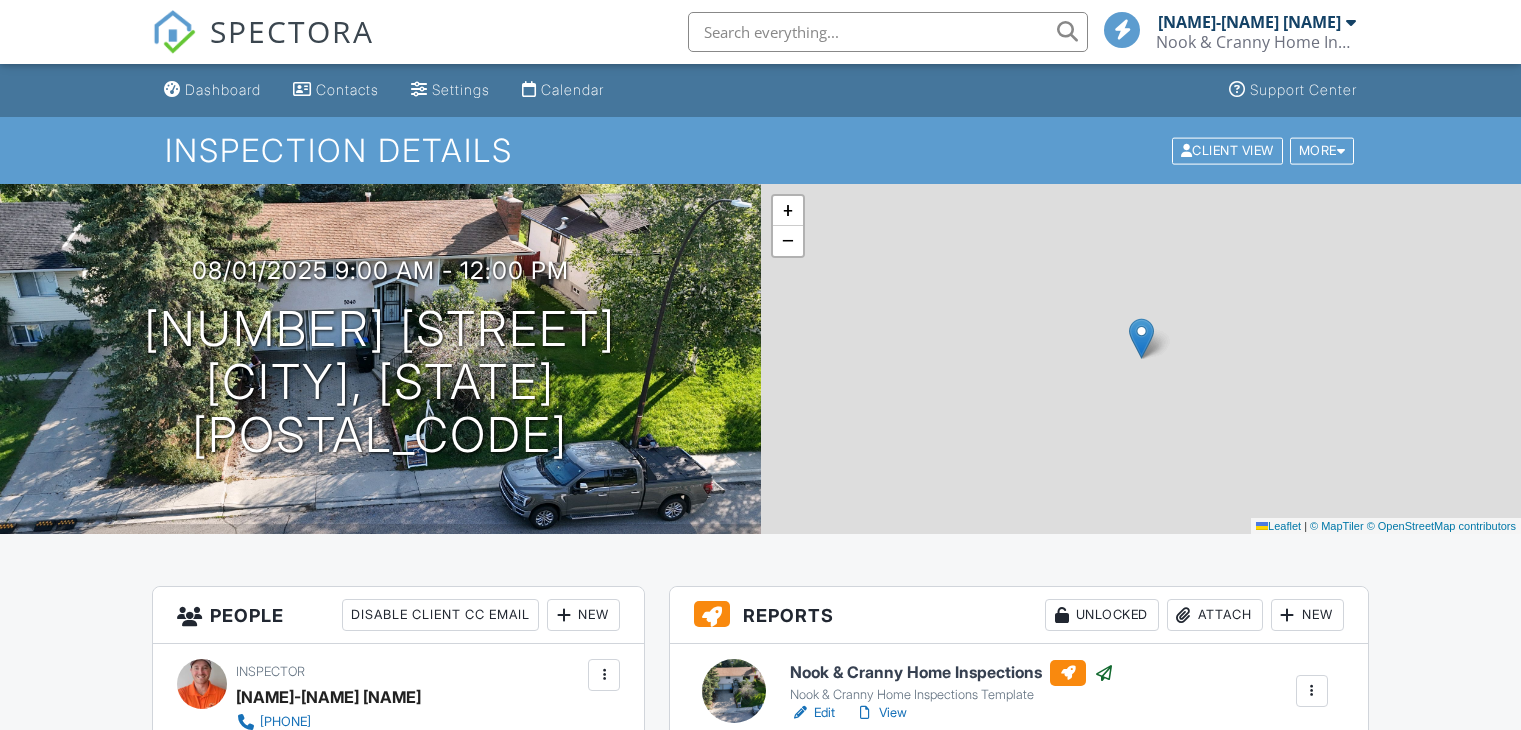 scroll, scrollTop: 0, scrollLeft: 0, axis: both 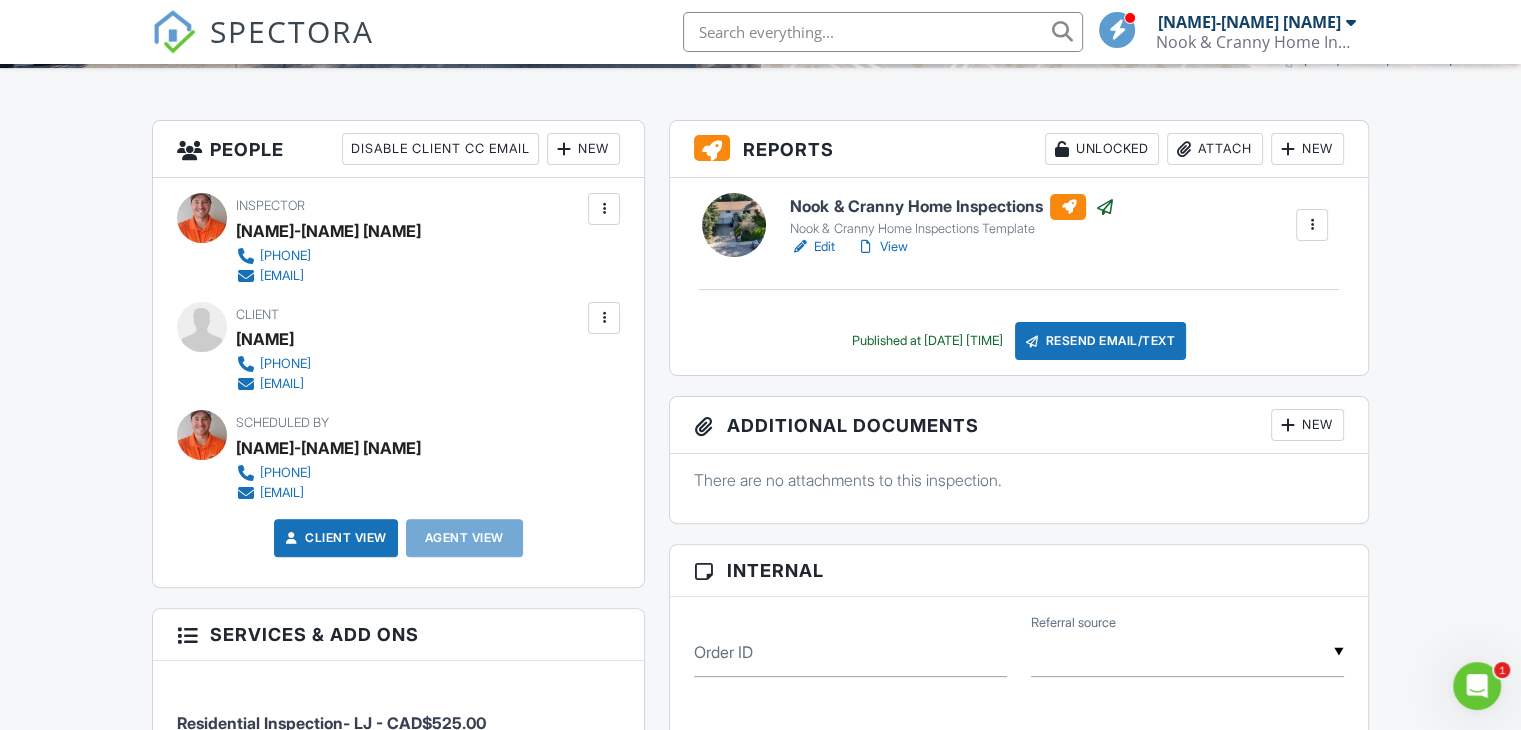 click on "New" at bounding box center (583, 149) 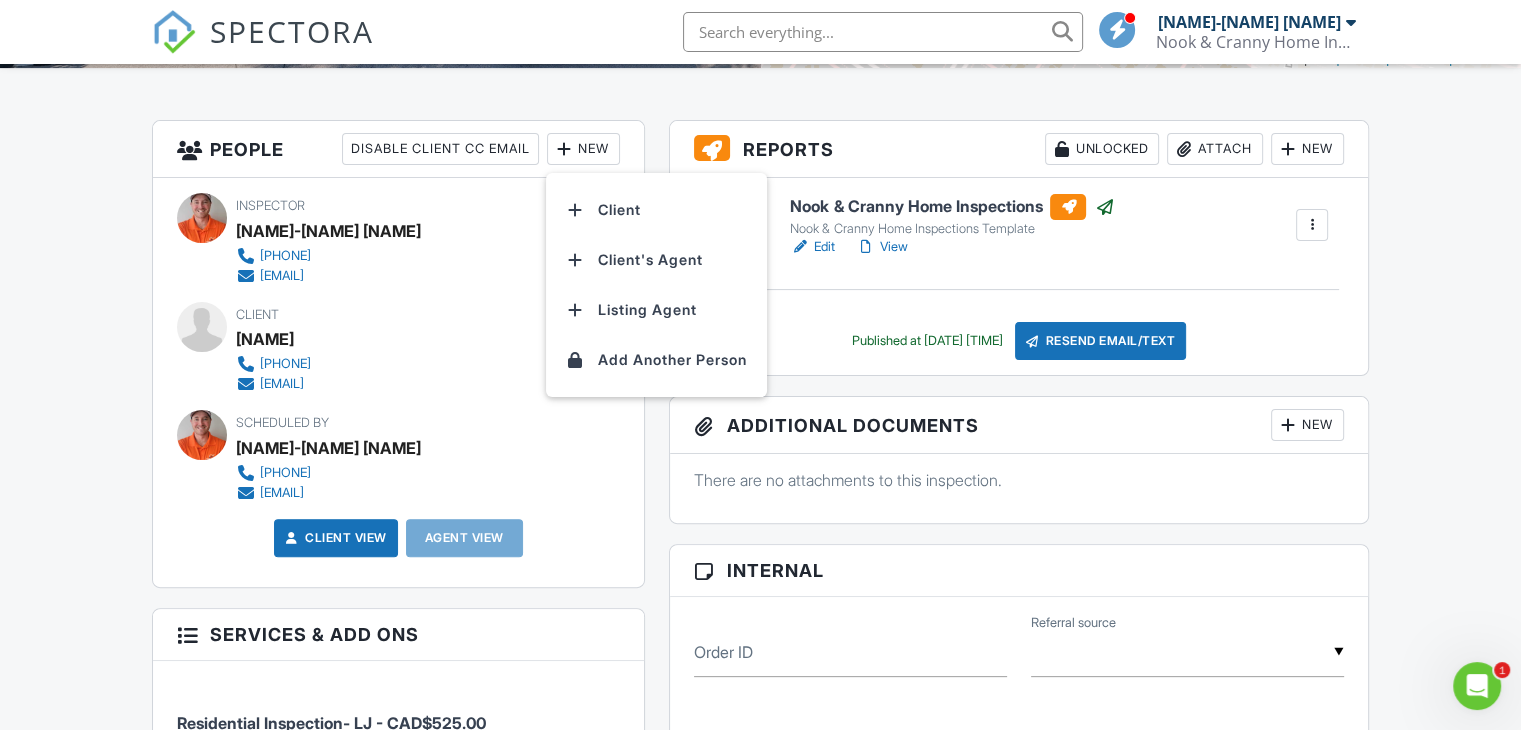 click on "Client's Agent" at bounding box center [656, 260] 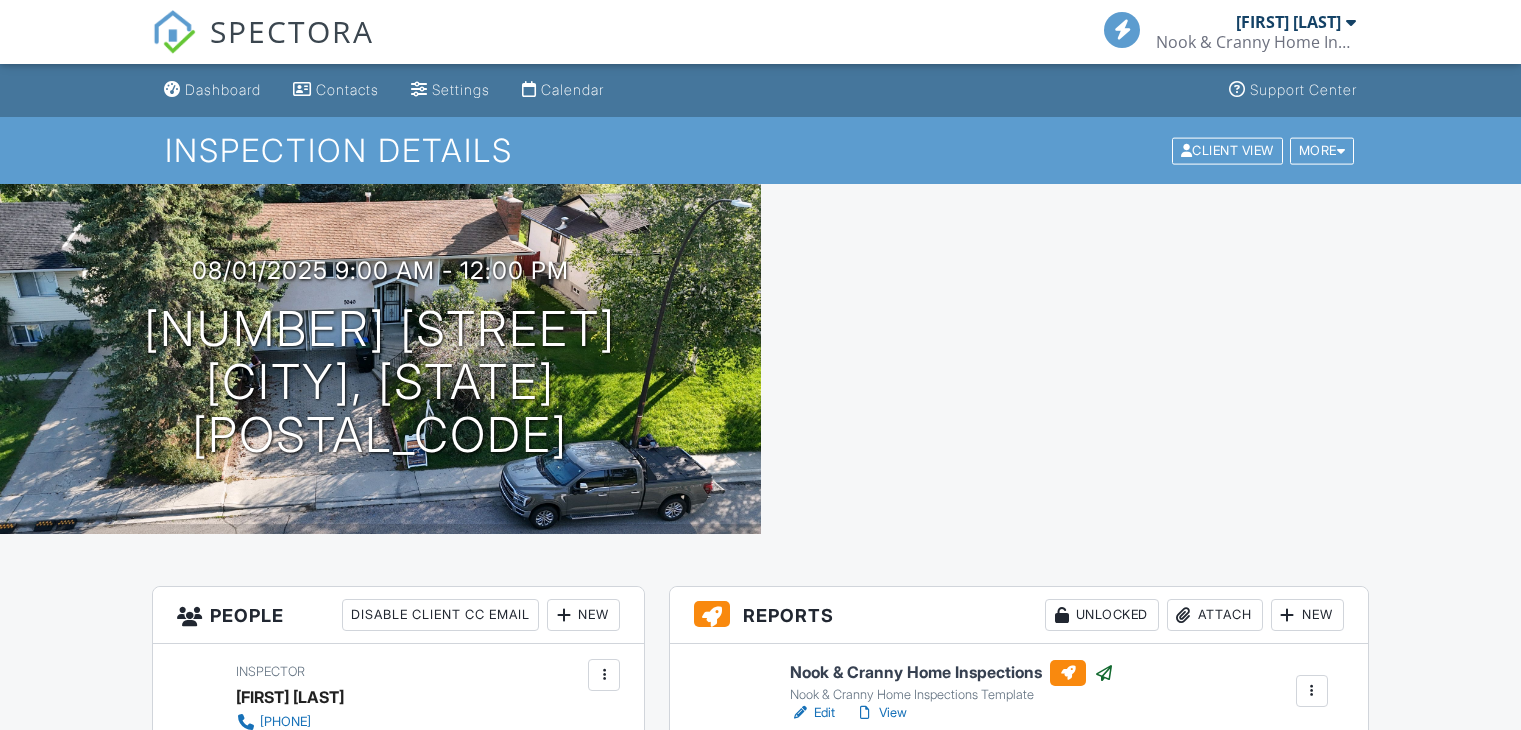 scroll, scrollTop: 466, scrollLeft: 0, axis: vertical 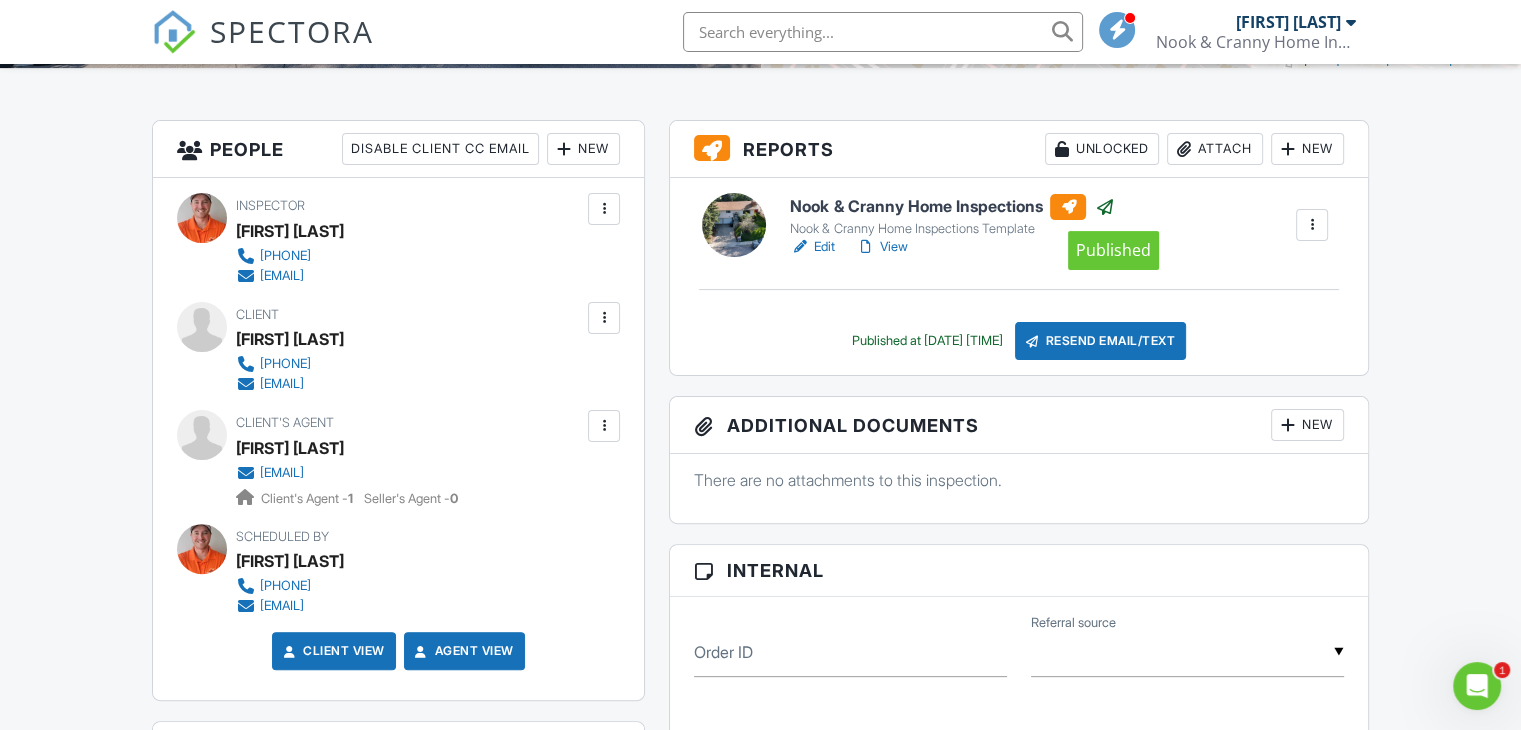 click at bounding box center (1104, 207) 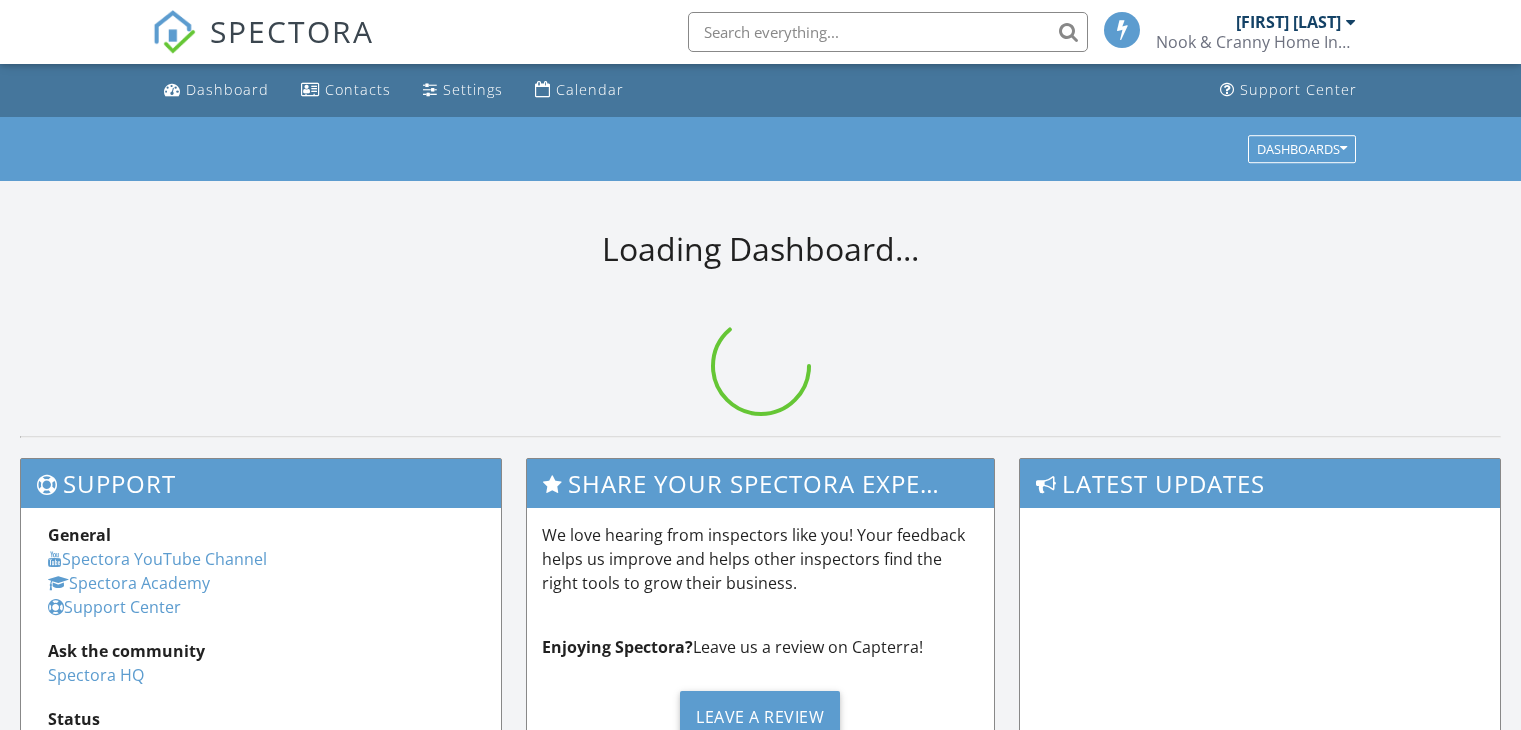 scroll, scrollTop: 0, scrollLeft: 0, axis: both 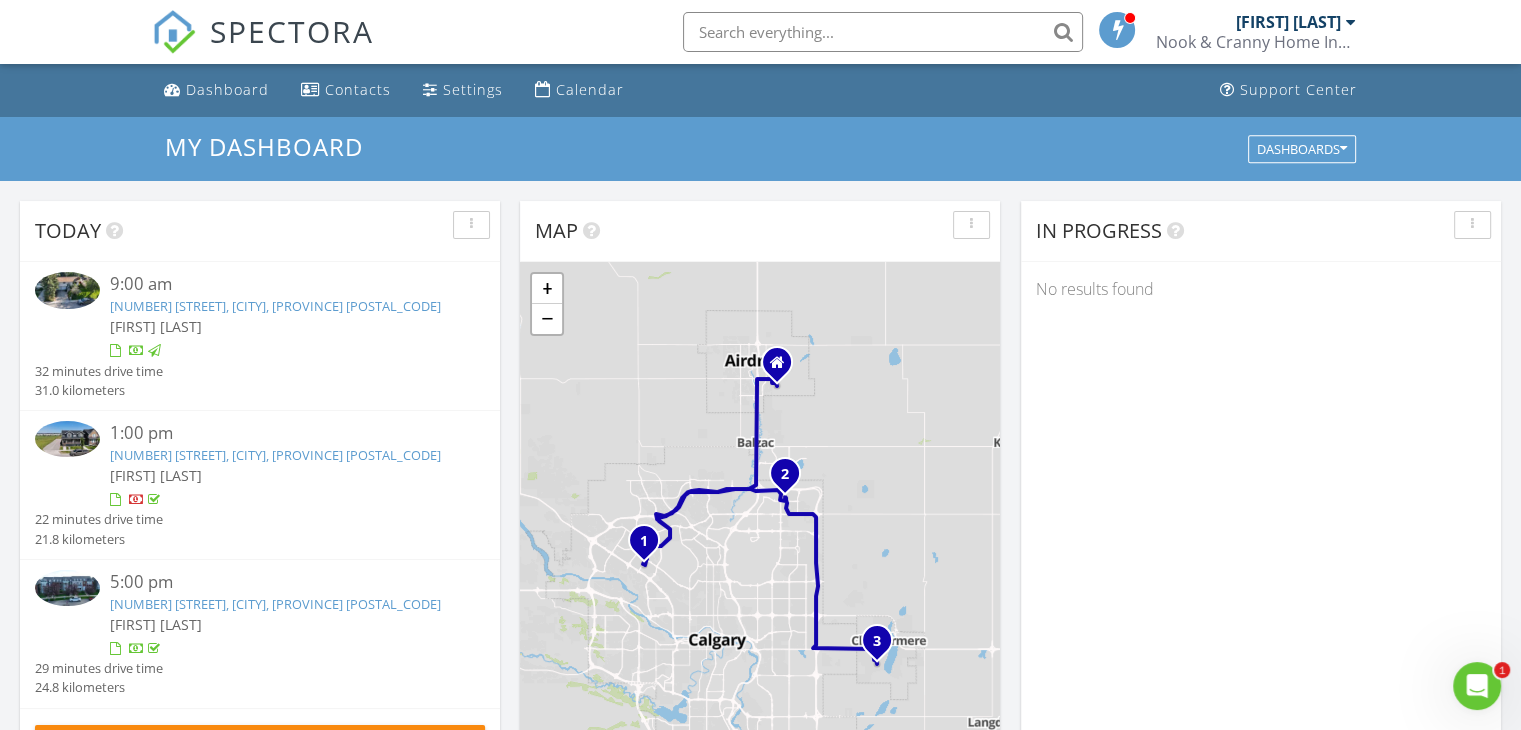 click on "[NUMBER] [STREET], [CITY], [PROVINCE] [POSTAL_CODE]" at bounding box center (275, 306) 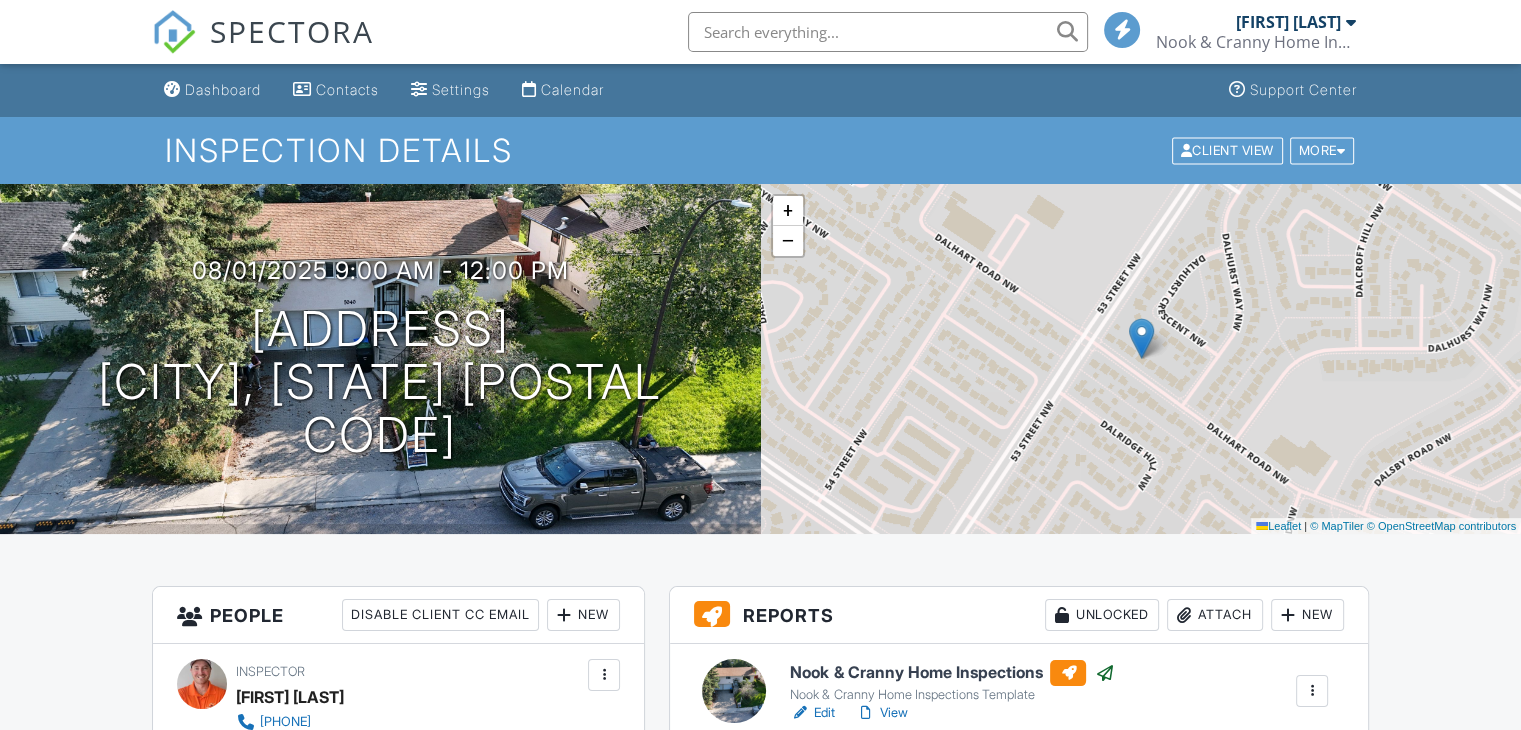 scroll, scrollTop: 239, scrollLeft: 0, axis: vertical 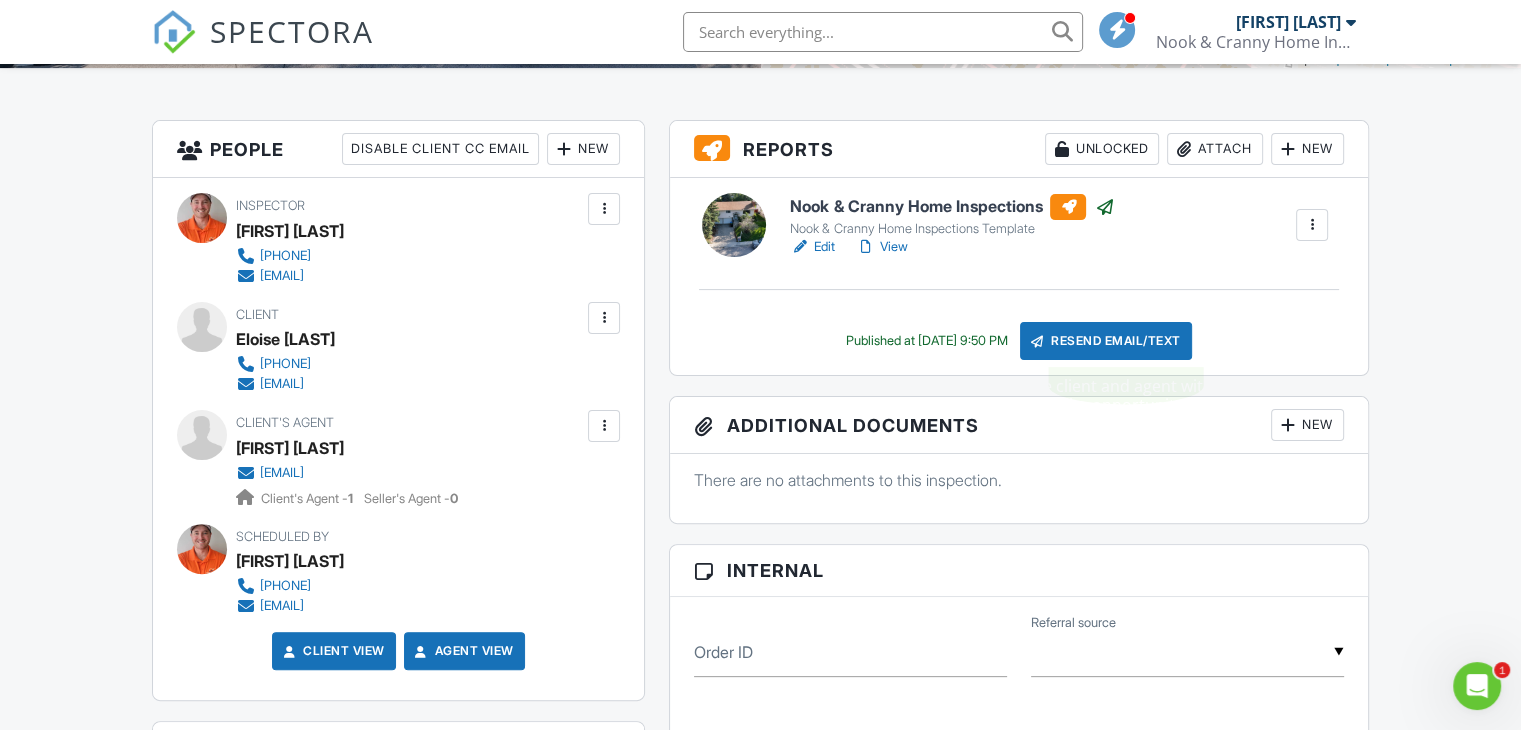 click on "Resend Email/Text" at bounding box center [1106, 341] 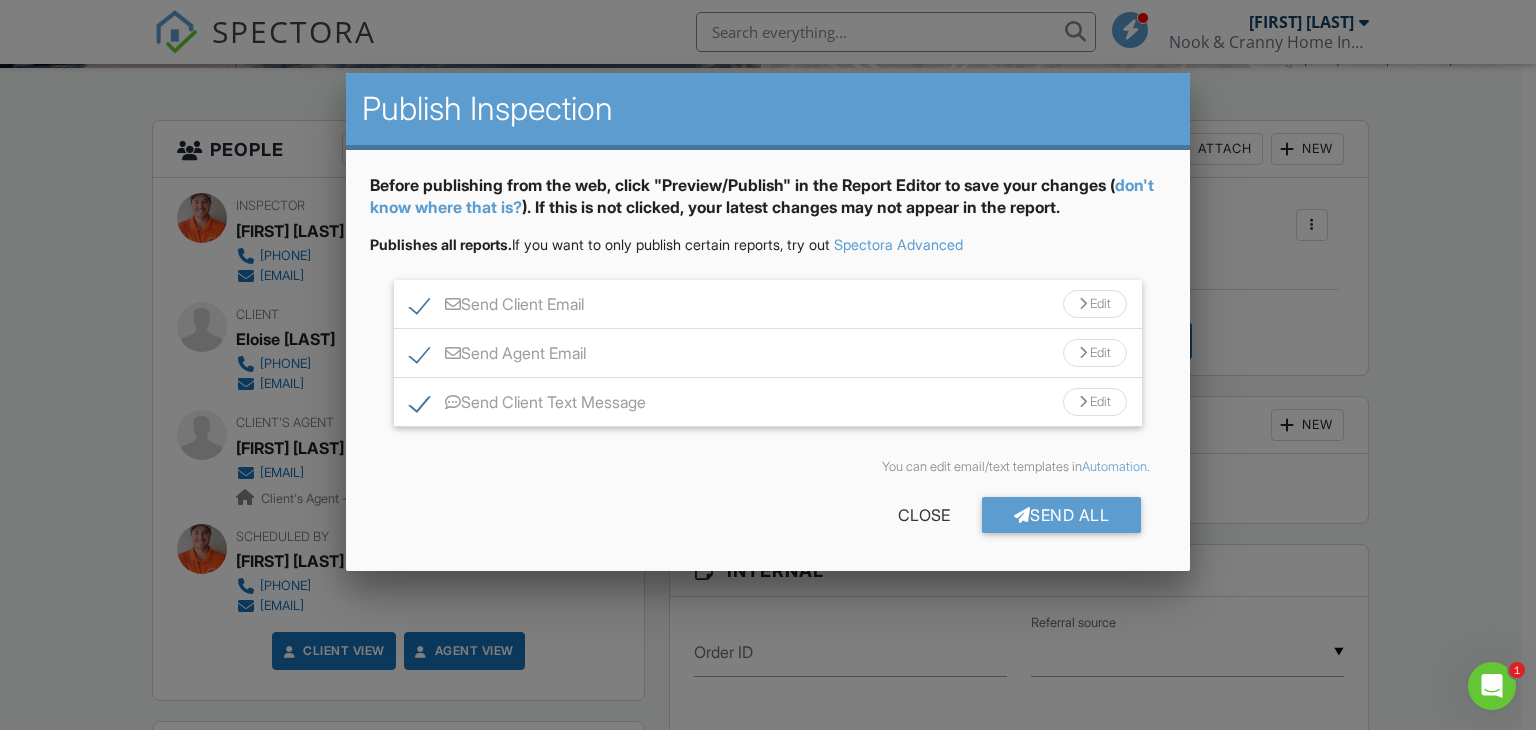 click on "Send Client Text Message" at bounding box center [528, 405] 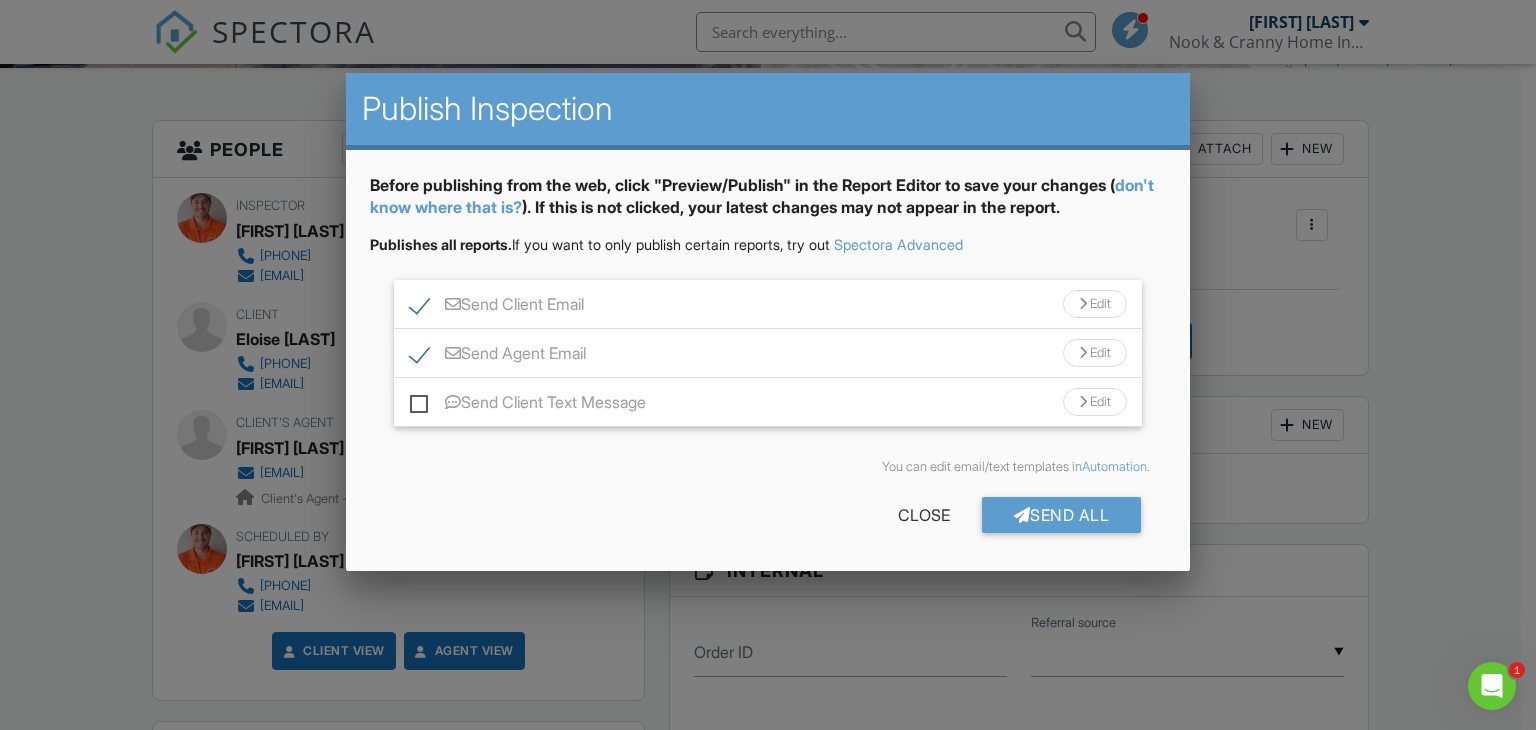 click on "Send Client Email" at bounding box center (497, 307) 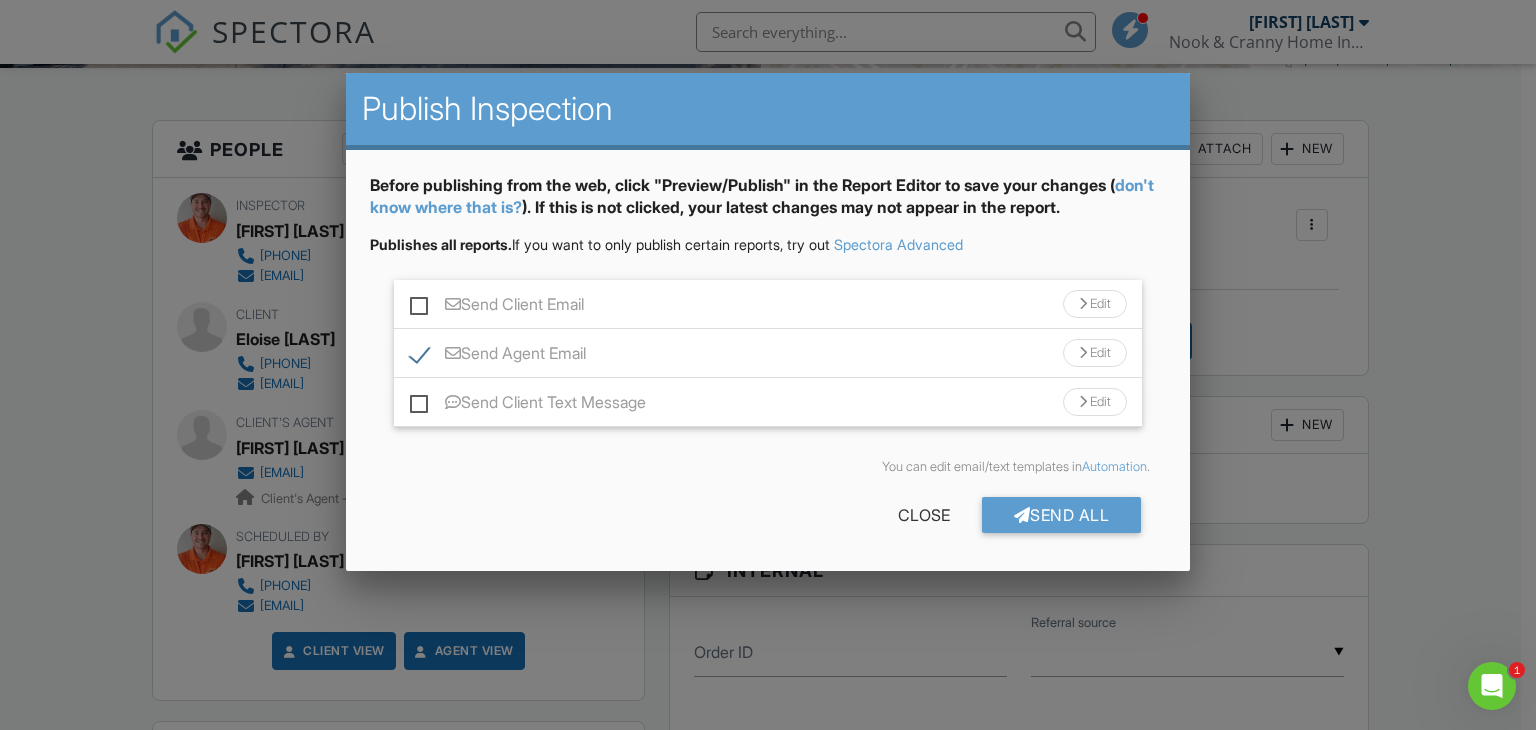 click on "Send All" at bounding box center (1062, 515) 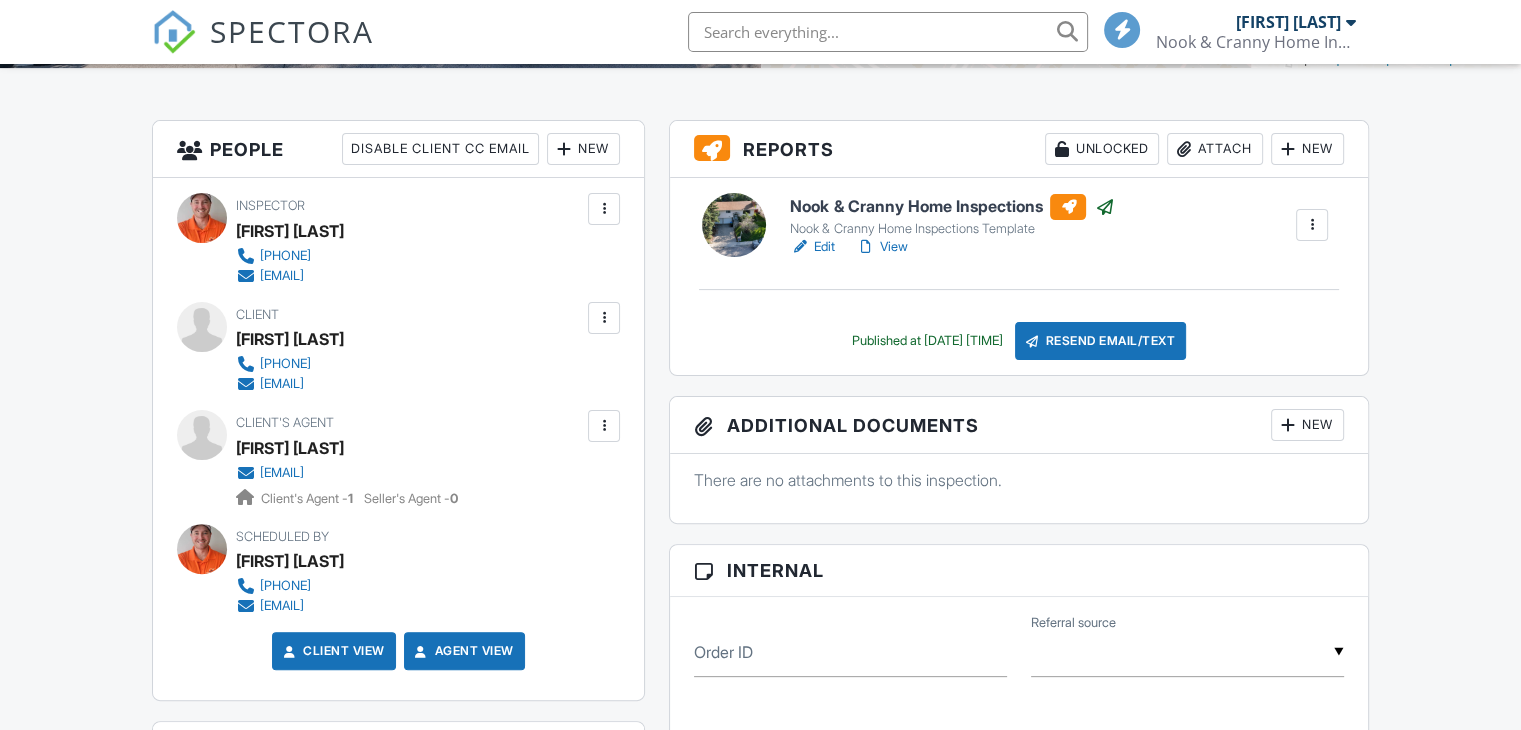 scroll, scrollTop: 466, scrollLeft: 0, axis: vertical 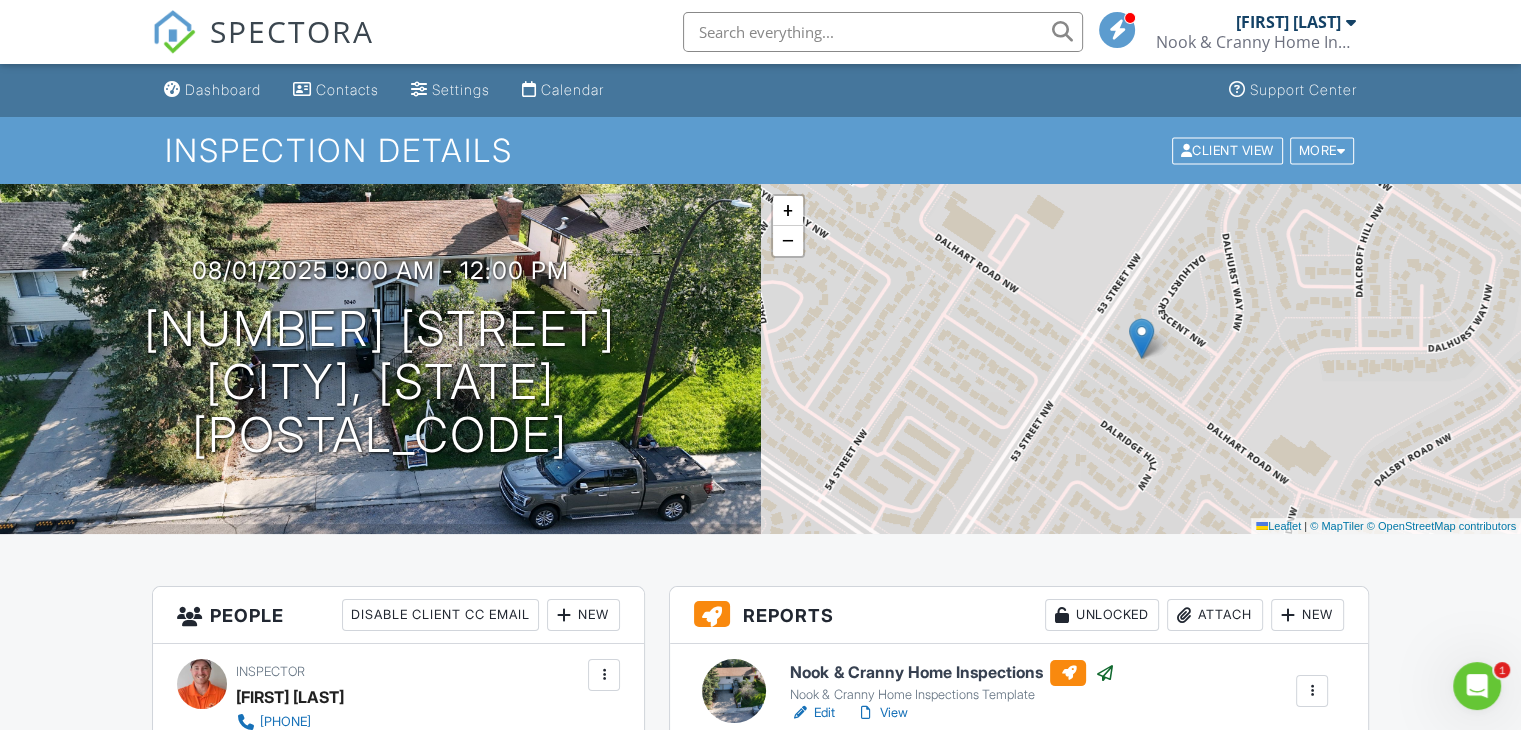click on "Dashboard" at bounding box center (223, 89) 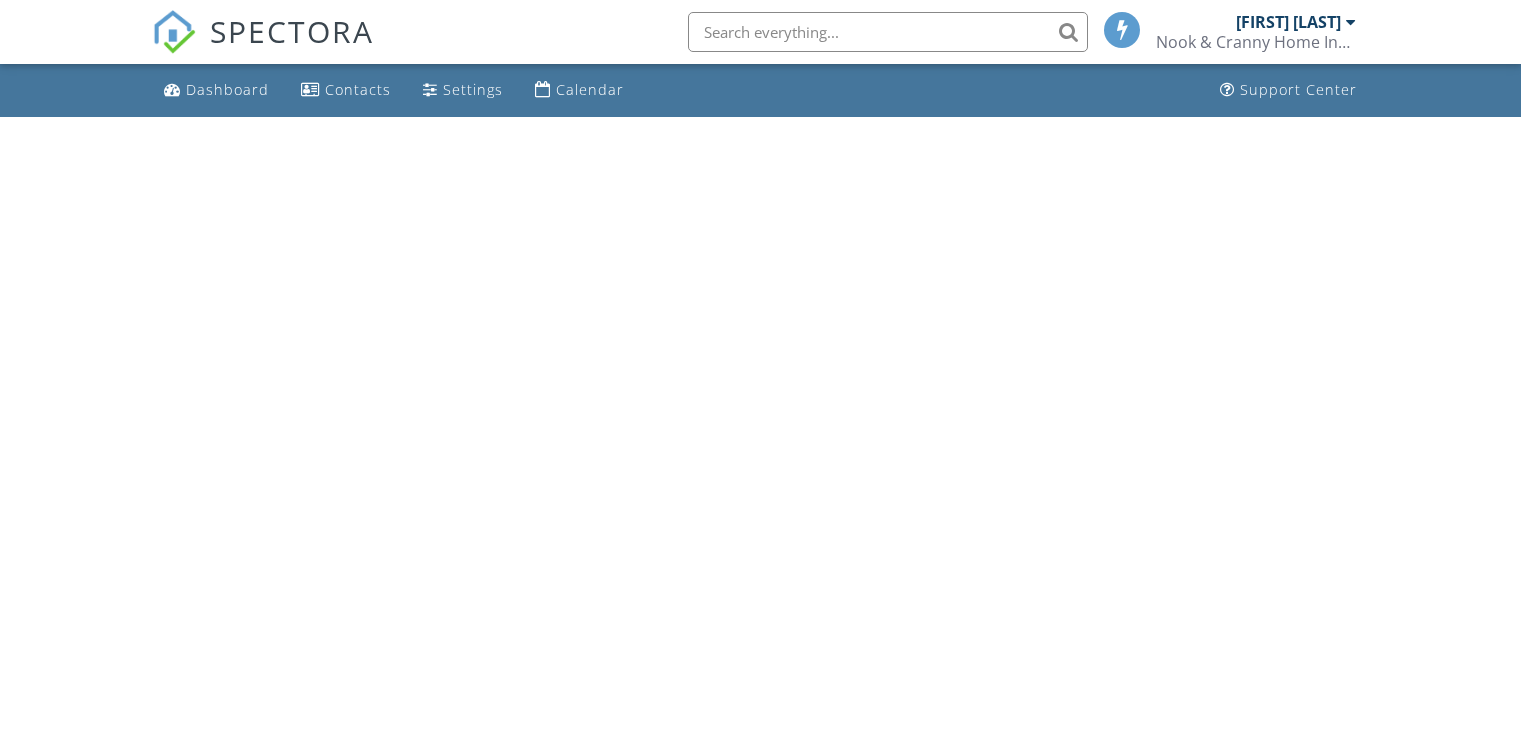 scroll, scrollTop: 0, scrollLeft: 0, axis: both 